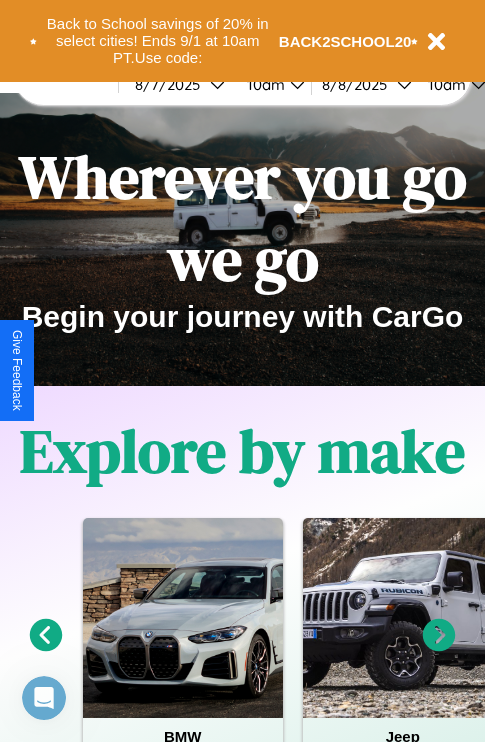 scroll, scrollTop: 0, scrollLeft: 0, axis: both 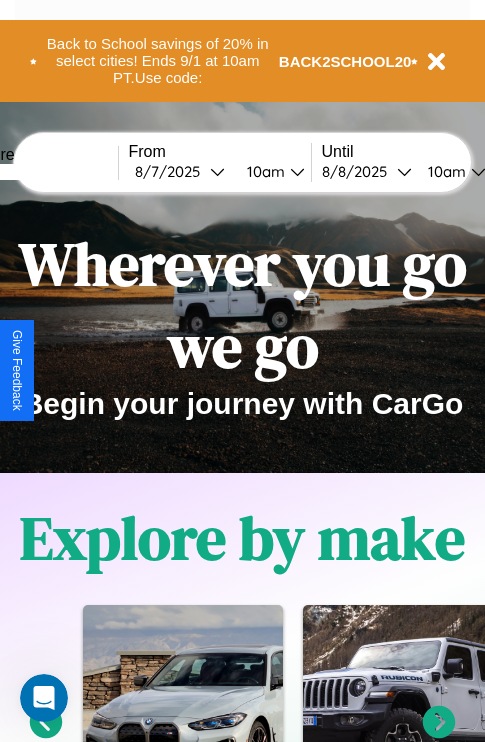 click at bounding box center (43, 172) 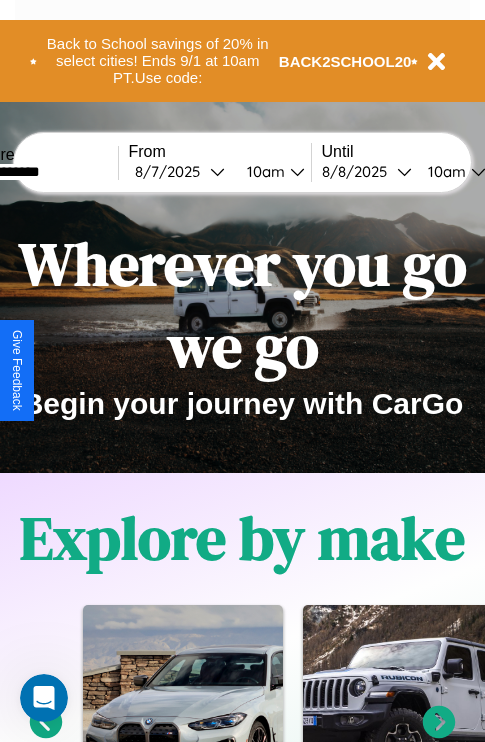 type on "**********" 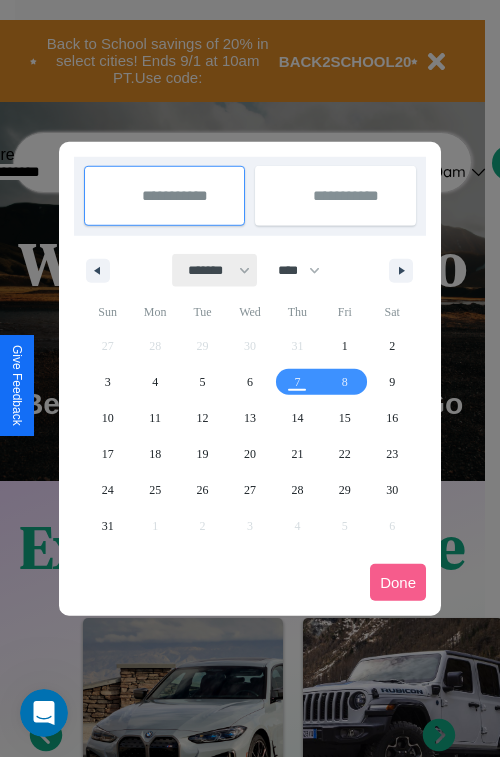click on "******* ******** ***** ***** *** **** **** ****** ********* ******* ******** ********" at bounding box center [215, 270] 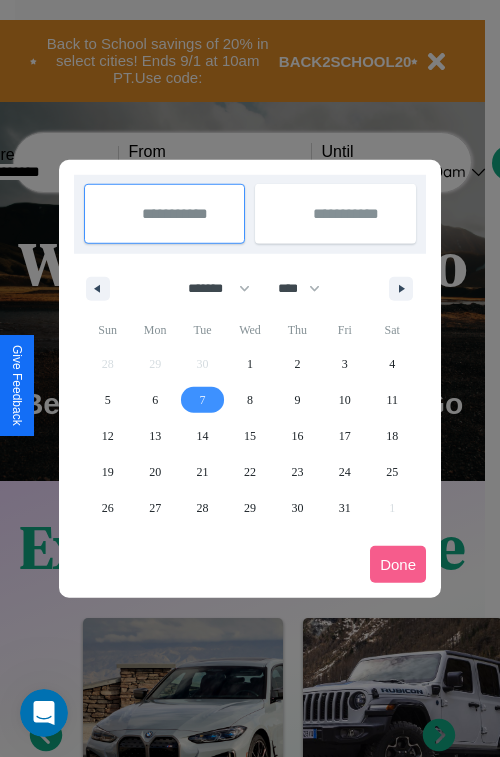 click on "7" at bounding box center [203, 400] 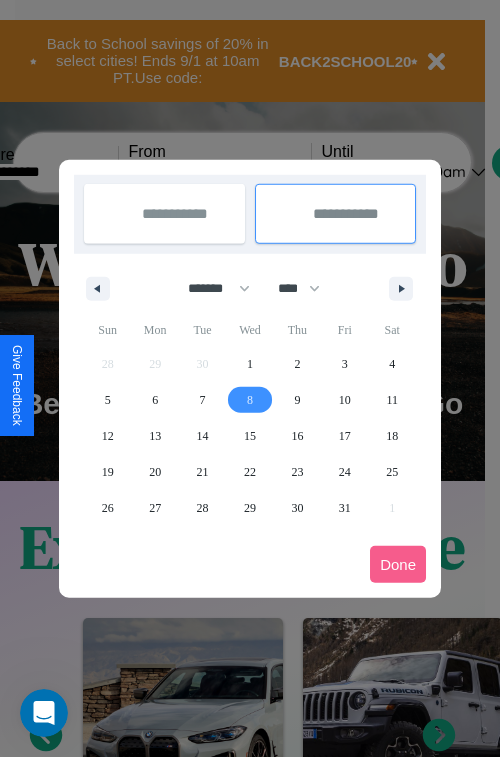 click on "8" at bounding box center [250, 400] 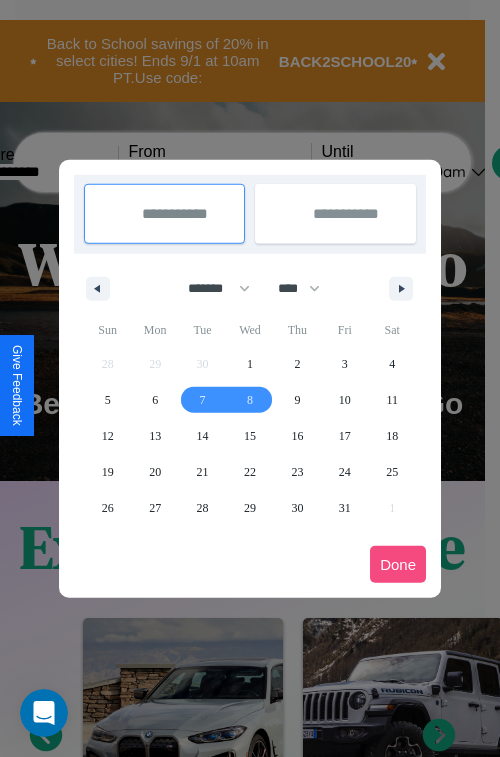 click on "Done" at bounding box center [398, 564] 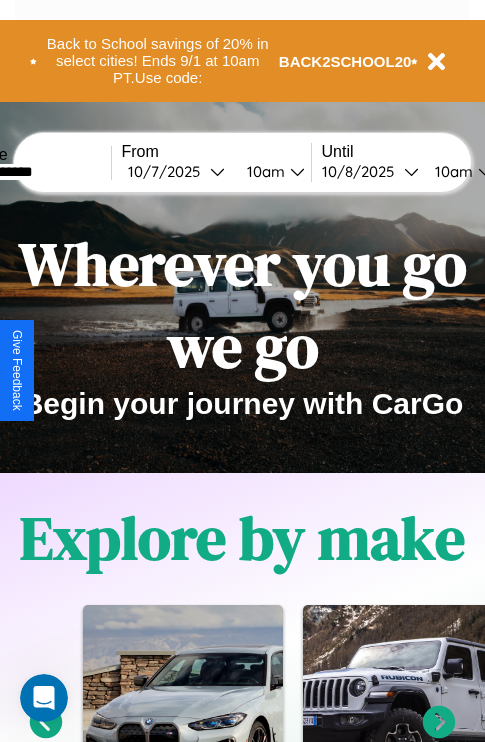 scroll, scrollTop: 0, scrollLeft: 75, axis: horizontal 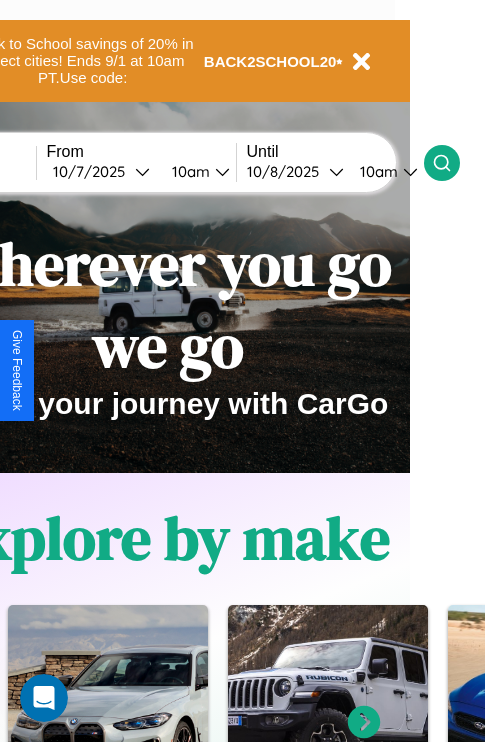 click 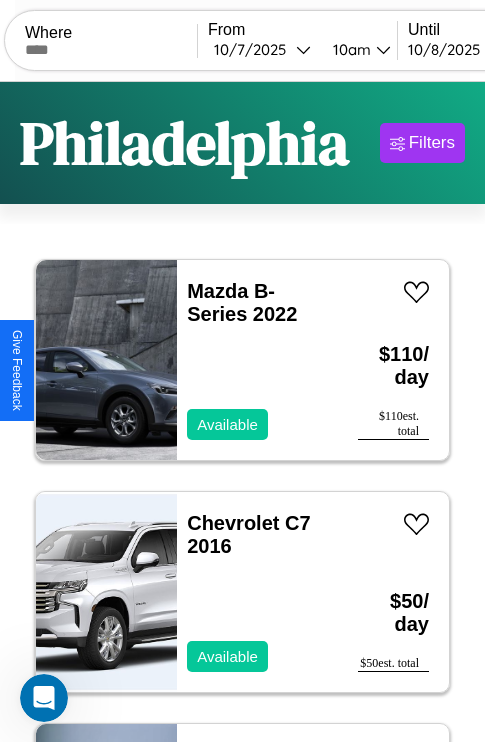 scroll, scrollTop: 66, scrollLeft: 0, axis: vertical 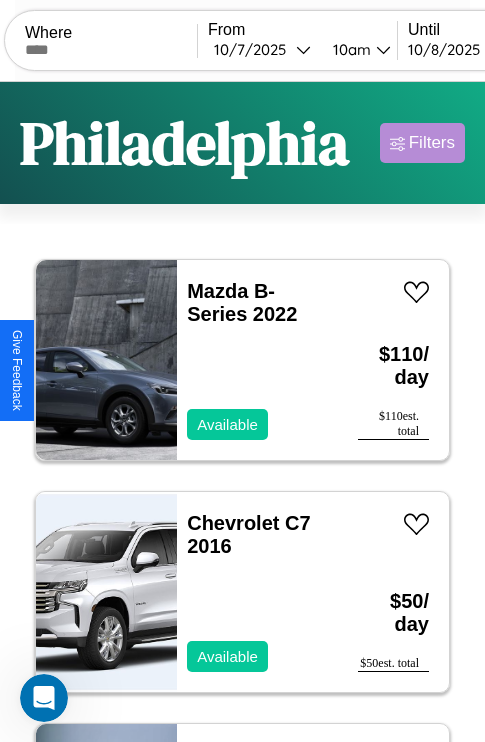 click on "Filters" at bounding box center (432, 143) 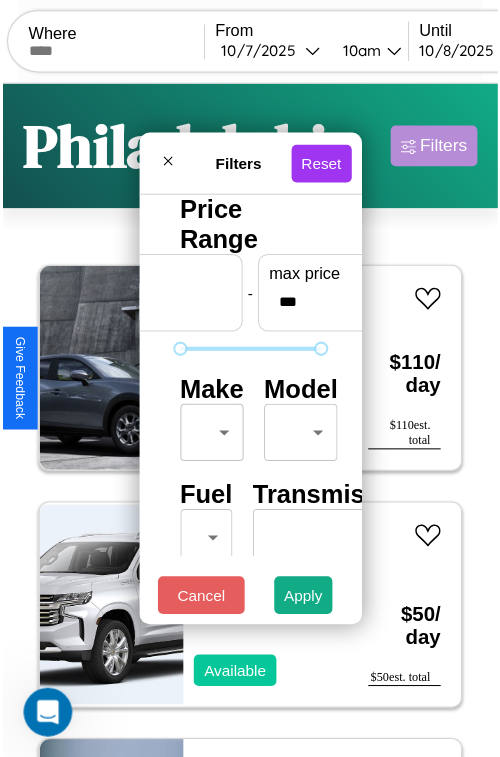 scroll, scrollTop: 59, scrollLeft: 0, axis: vertical 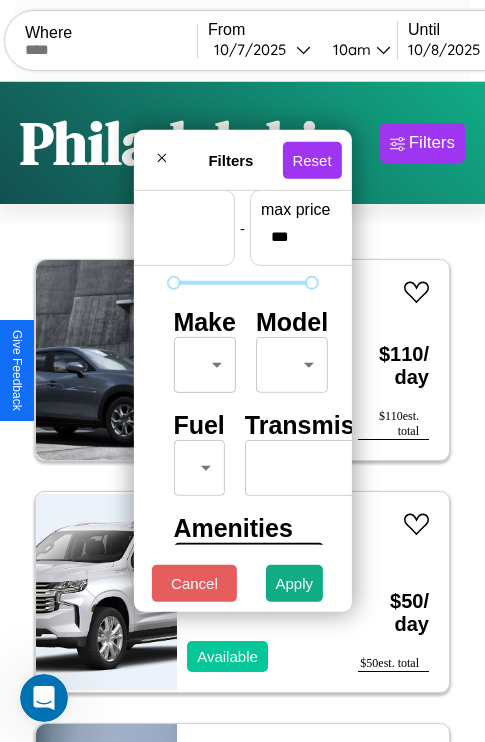 click on "CarGo Where From [DATE] [TIME] Until [DATE] [TIME] Become a Host Login Sign Up [CITY] Filters 147  cars in this area These cars can be picked up in this city. Mazda   B-Series   2022 Available $ 110  / day $ 110  est. total Chevrolet   C7   2016 Available $ 50  / day $ 50  est. total Land Rover   Range Rover Evoque   2021 Available $ 100  / day $ 100  est. total Hummer   H3   2016 Unavailable $ 30  / day $ 30  est. total Chrysler   Aspen   2017 Available $ 80  / day $ 80  est. total Kia   Telluride   2017 Available $ 180  / day $ 180  est. total Audi   e-tron Sportback   2022 Available $ 120  / day $ 120  est. total Alfa Romeo   8C Competizione Spider   2020 Unavailable $ 90  / day $ 90  est. total Subaru   BRZ   2021 Unavailable $ 160  / day $ 160  est. total Chevrolet   Orlando   2021 Available $ 150  / day $ 150  est. total Mercedes   GLB-Class   2023 Available $ 70  / day $ 70  est. total Buick   Terraza   2020 Available $ 60  / day $ 60  est. total Buick   Envision   2024 Available $ 110" at bounding box center (242, 412) 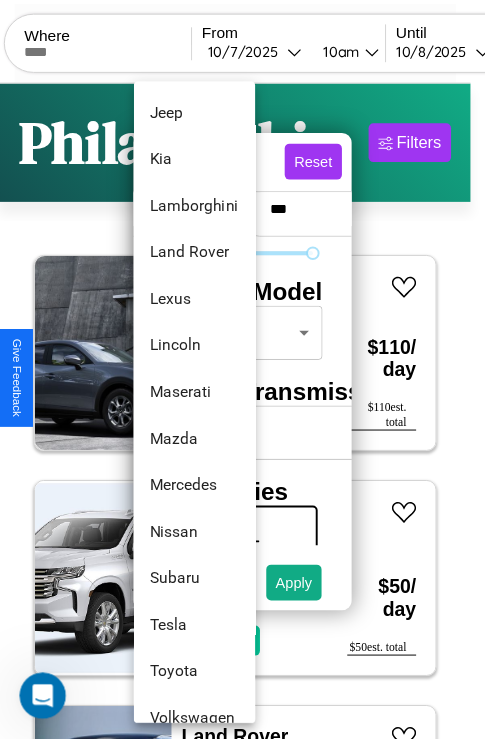 scroll, scrollTop: 1046, scrollLeft: 0, axis: vertical 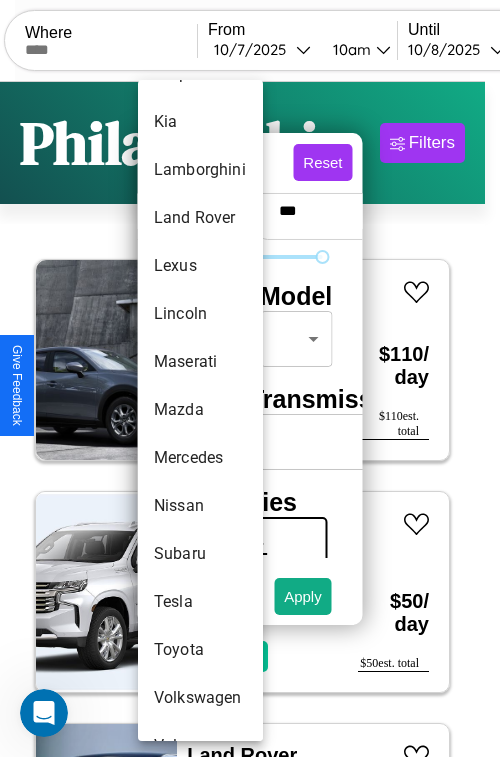 click on "Mazda" at bounding box center [200, 410] 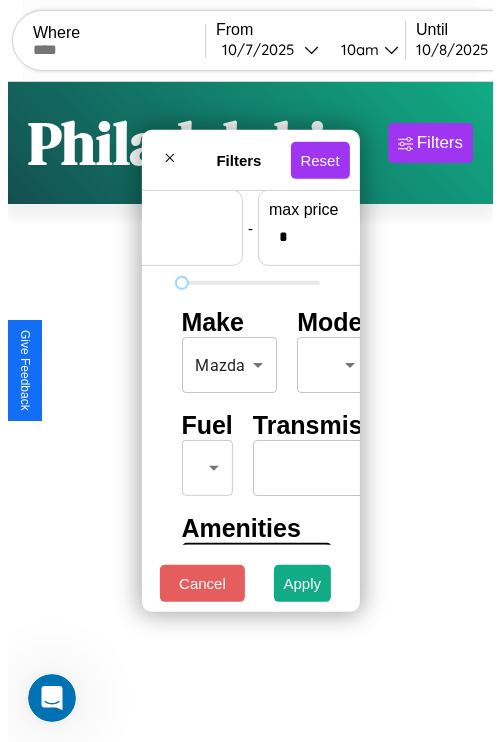 scroll, scrollTop: 59, scrollLeft: 124, axis: both 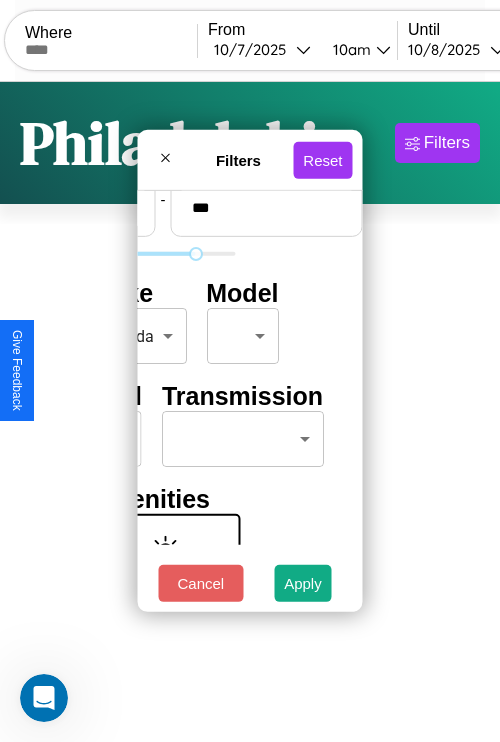 type on "***" 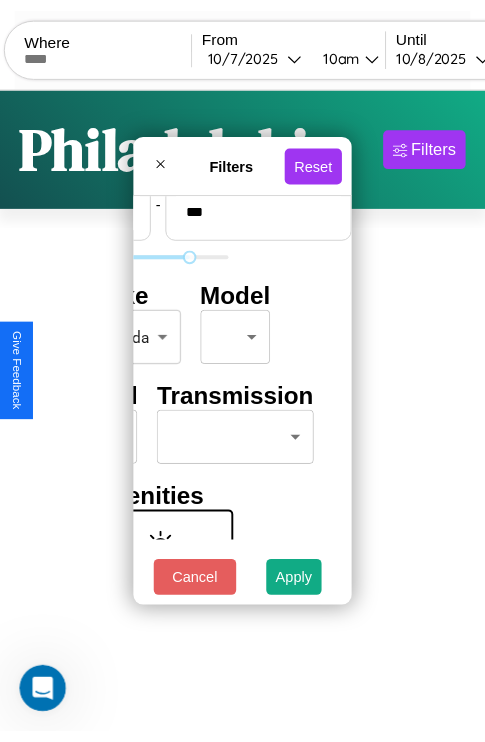 scroll, scrollTop: 59, scrollLeft: 0, axis: vertical 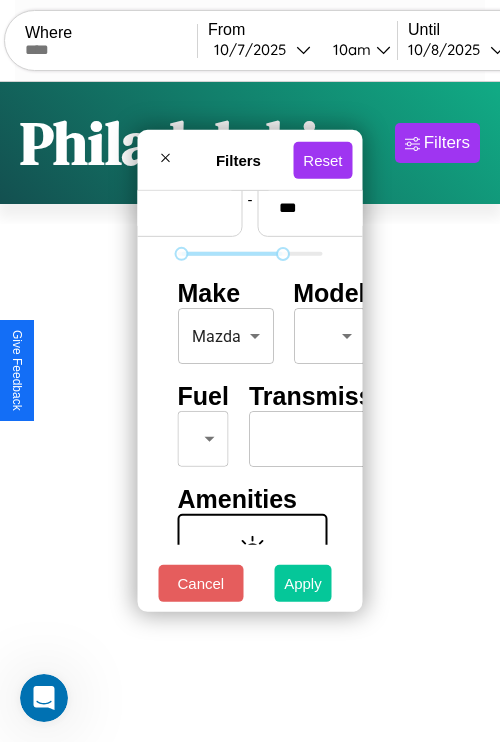 type on "**" 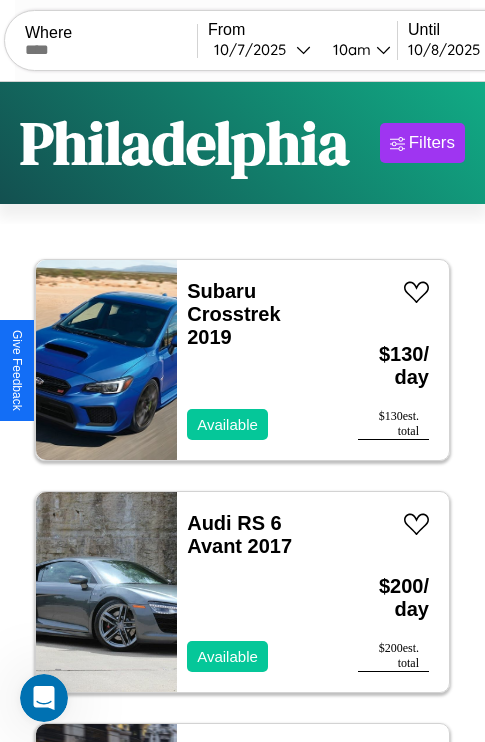 scroll, scrollTop: 66, scrollLeft: 0, axis: vertical 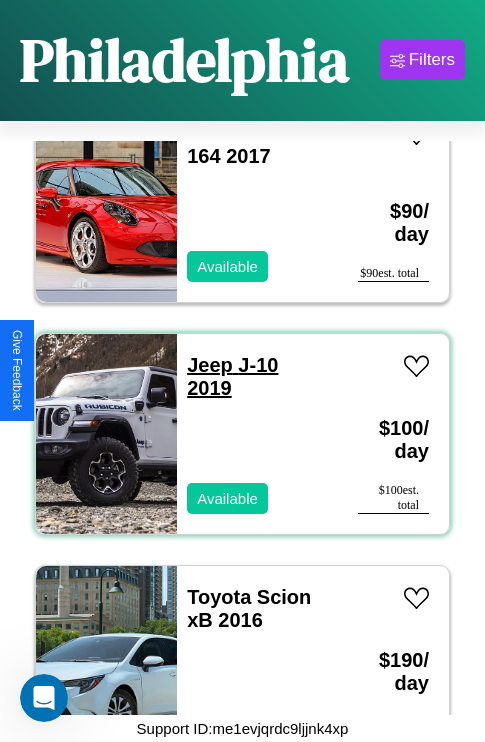 click on "Jeep   J-10   2019" at bounding box center [232, 376] 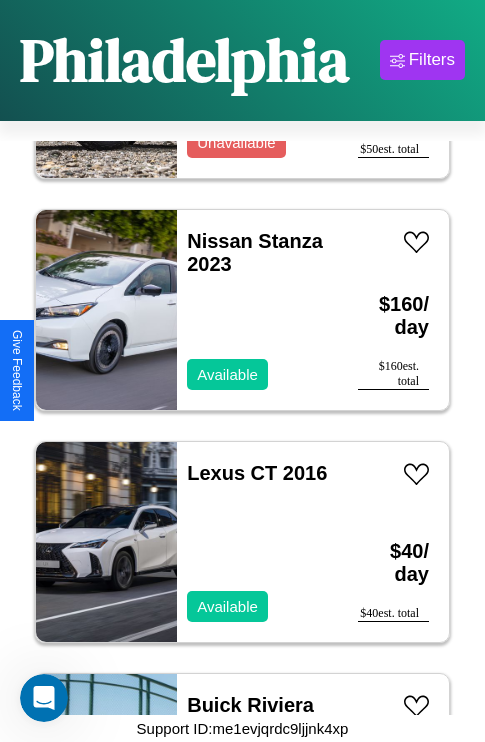 scroll, scrollTop: 17939, scrollLeft: 0, axis: vertical 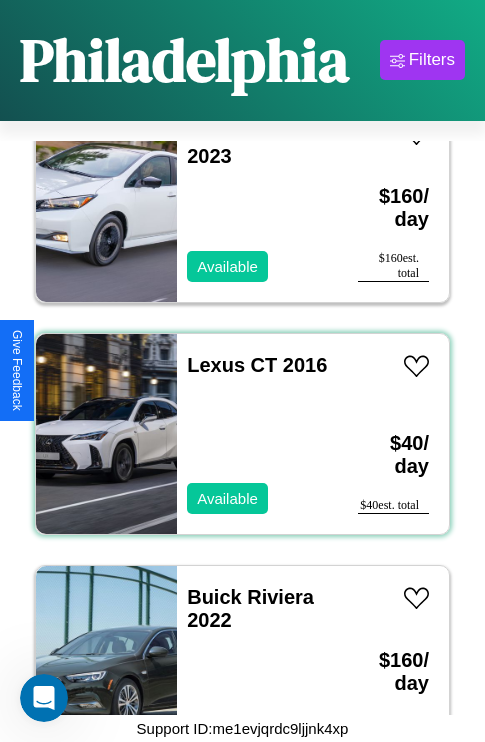 click on "Lexus   CT   2016 Available" at bounding box center [257, 434] 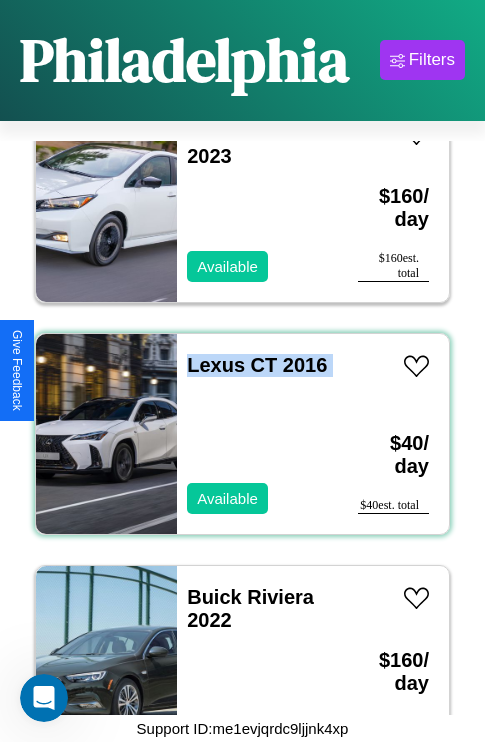 click on "Lexus   CT   2016 Available" at bounding box center [257, 434] 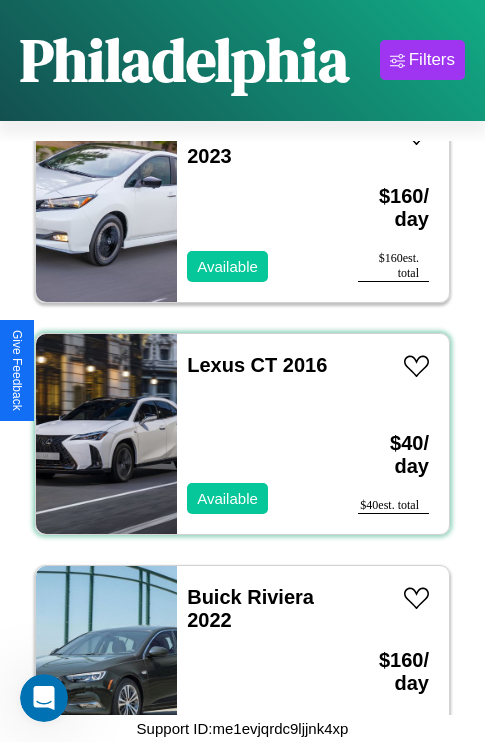 click on "Lexus   CT   2016 Available" at bounding box center [257, 434] 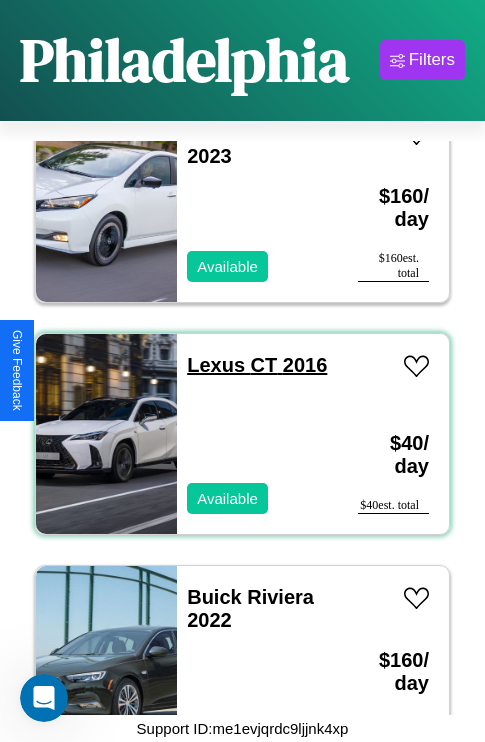 click on "Lexus   CT   2016" at bounding box center (257, 365) 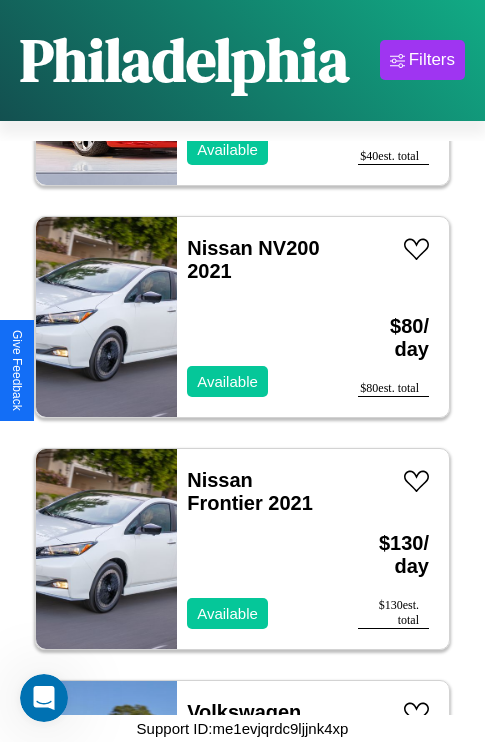 scroll, scrollTop: 15851, scrollLeft: 0, axis: vertical 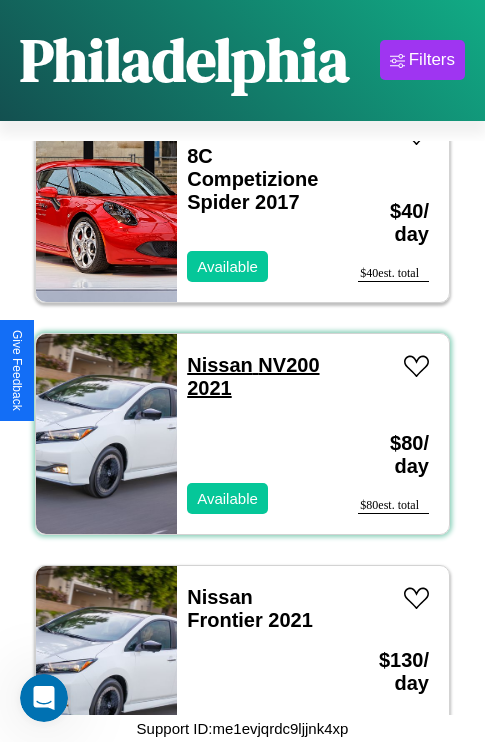 click on "Nissan   NV200   2021" at bounding box center (253, 376) 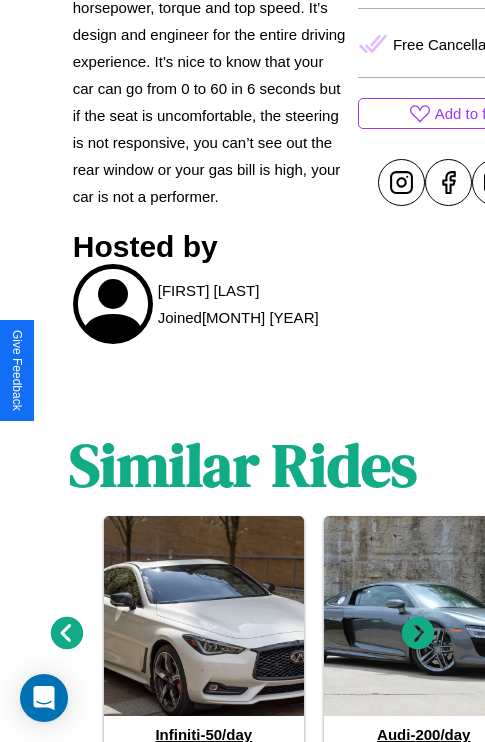 scroll, scrollTop: 908, scrollLeft: 0, axis: vertical 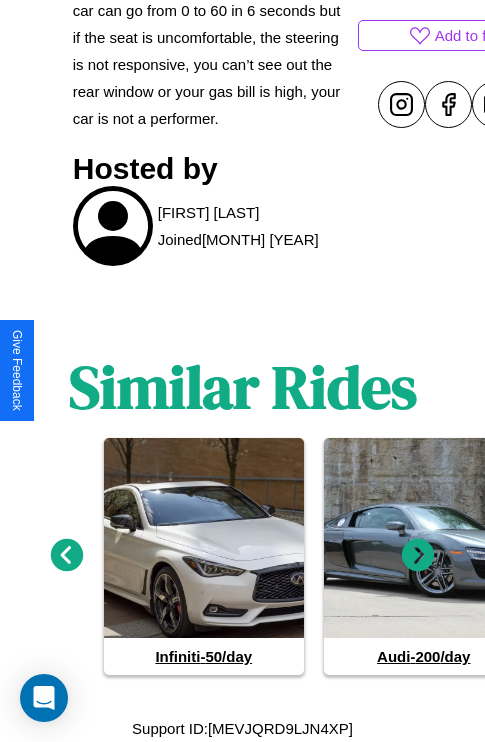 click 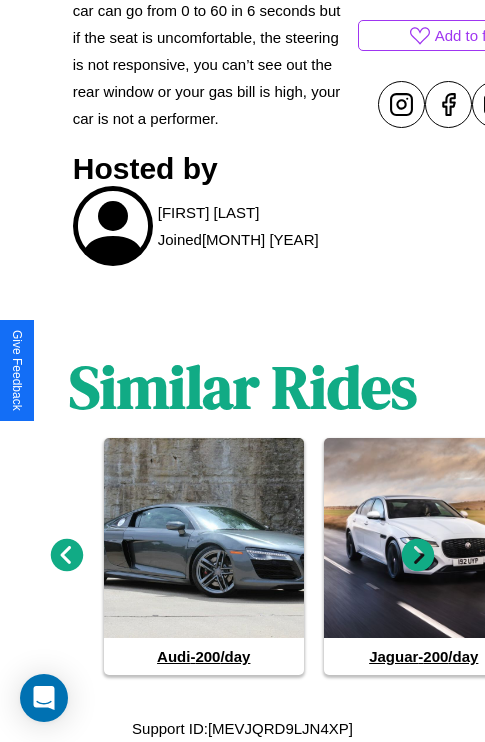 click 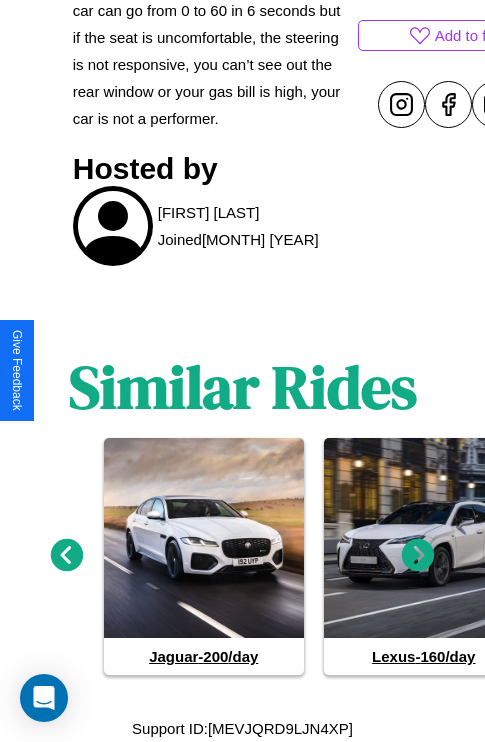 click 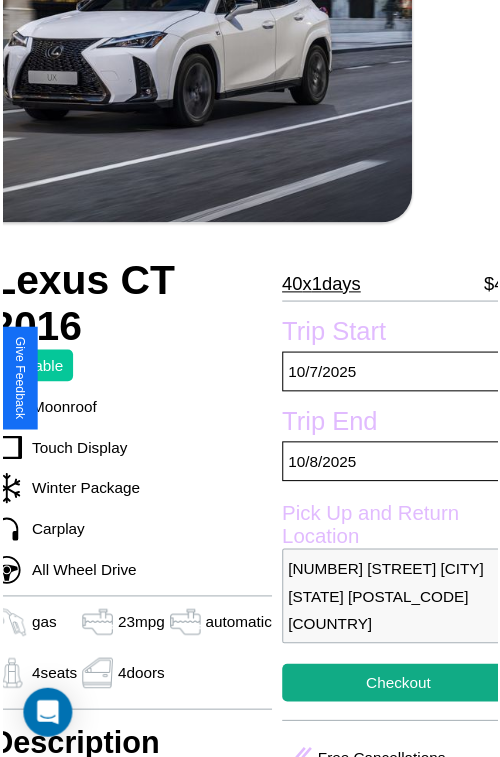 scroll, scrollTop: 221, scrollLeft: 84, axis: both 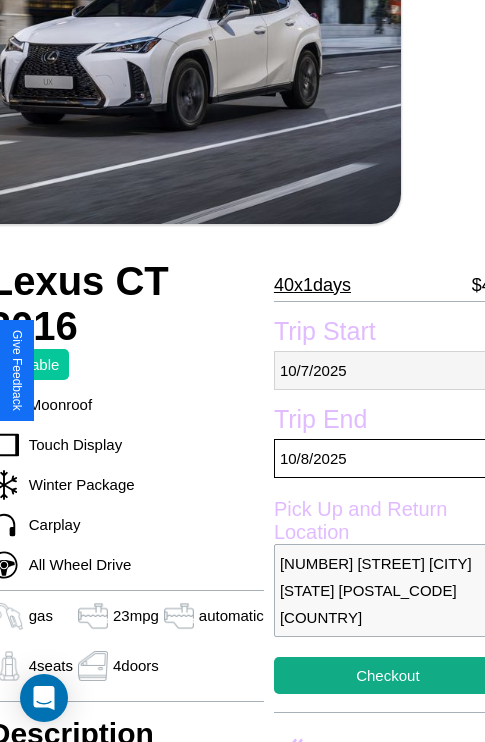 click on "[MONTH] / [DAY] / [YEAR]" at bounding box center (388, 370) 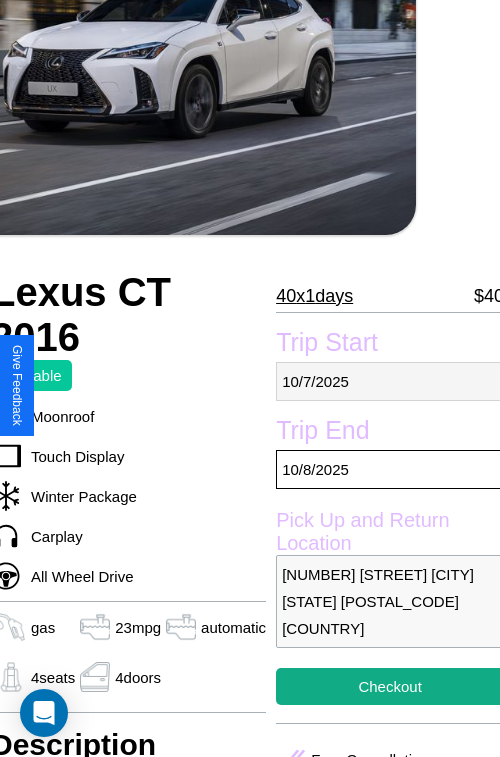 select on "*" 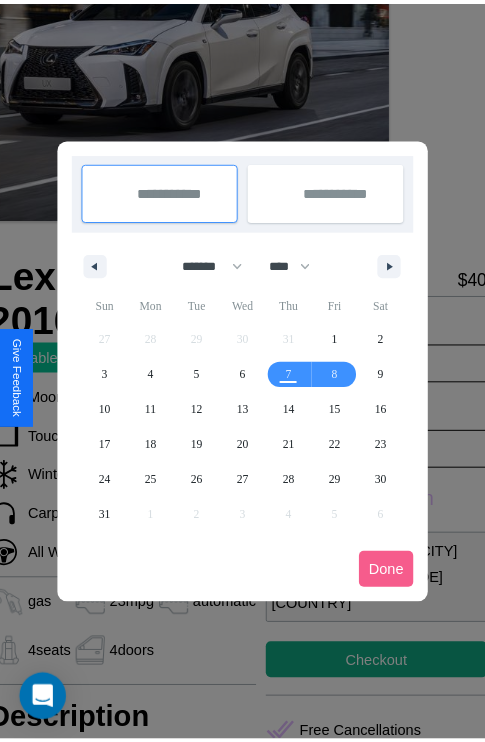 scroll, scrollTop: 0, scrollLeft: 84, axis: horizontal 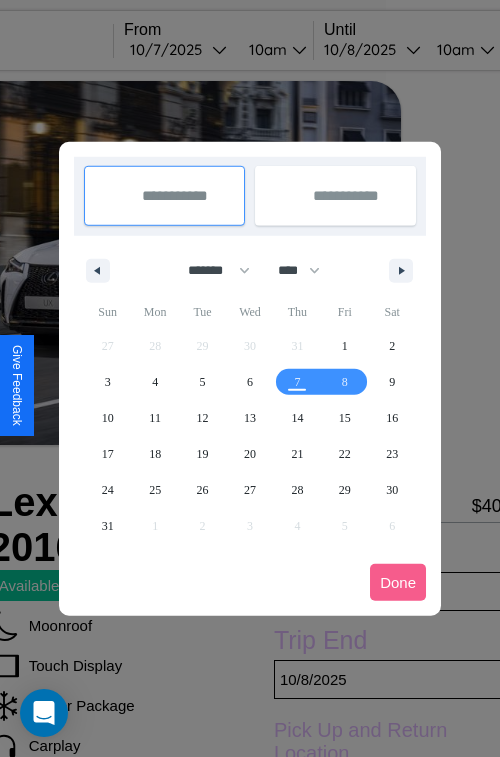 click at bounding box center (250, 378) 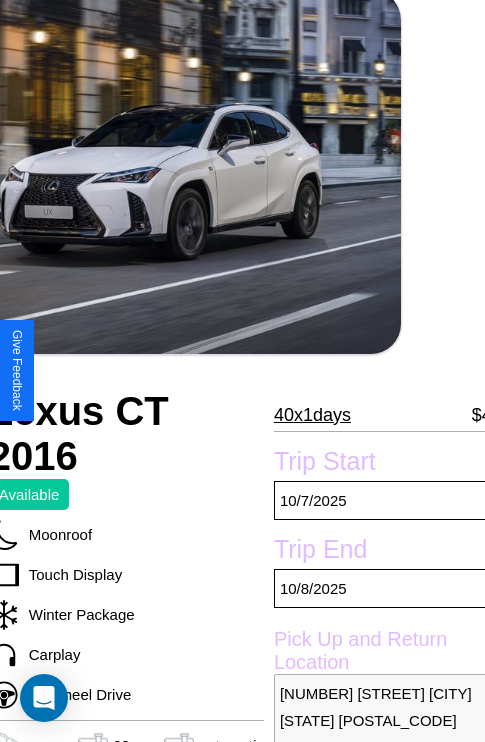 scroll, scrollTop: 135, scrollLeft: 84, axis: both 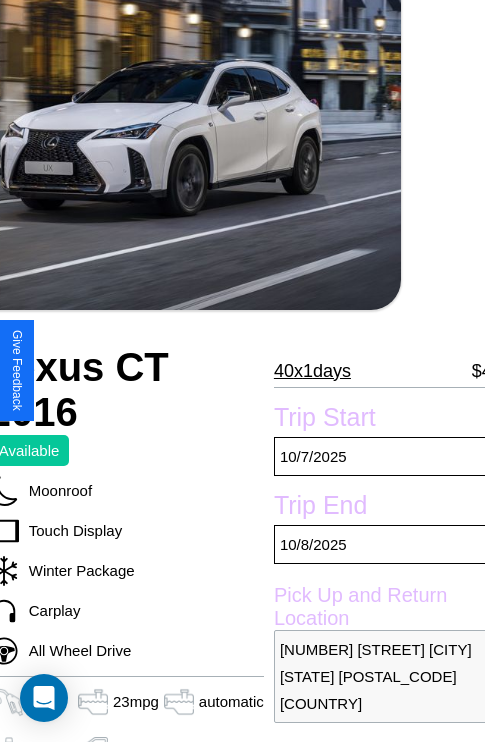 click on "40  x  1  days" at bounding box center (312, 371) 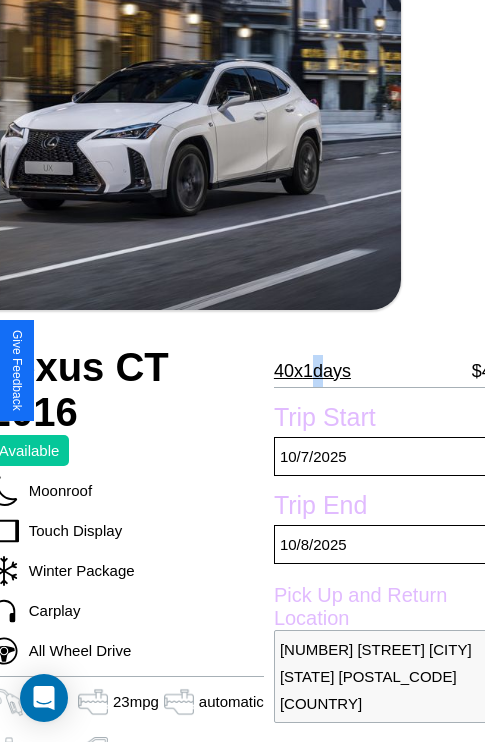 click on "40  x  1  days" at bounding box center (312, 371) 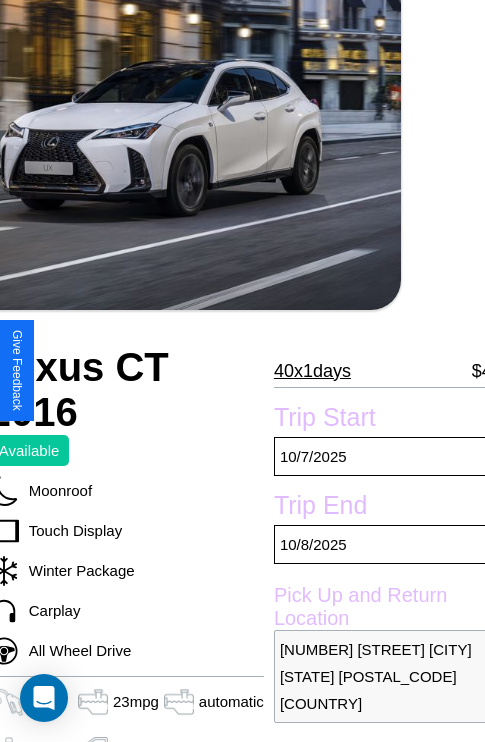click on "40  x  1  days" at bounding box center (312, 371) 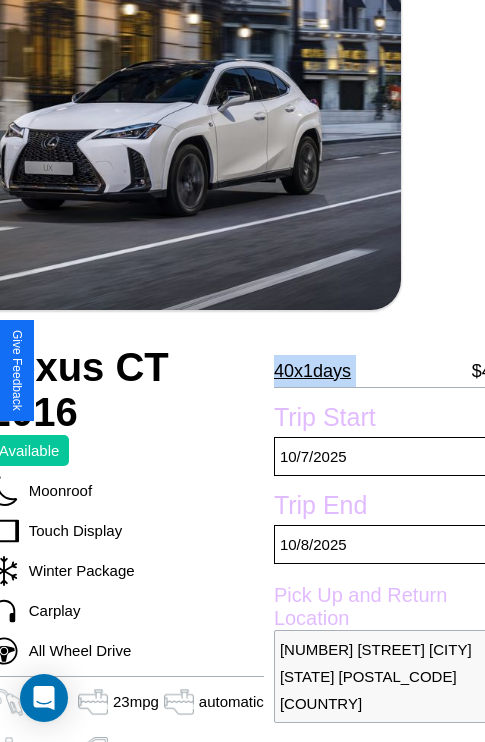 click on "40  x  1  days" at bounding box center [312, 371] 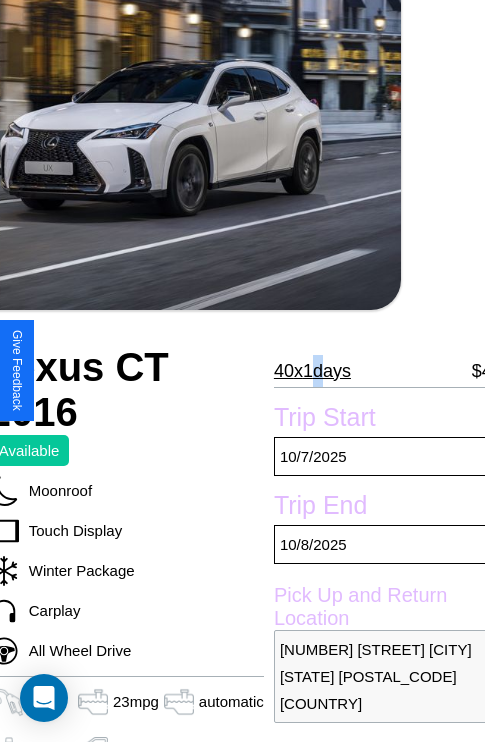 click on "40  x  1  days" at bounding box center (312, 371) 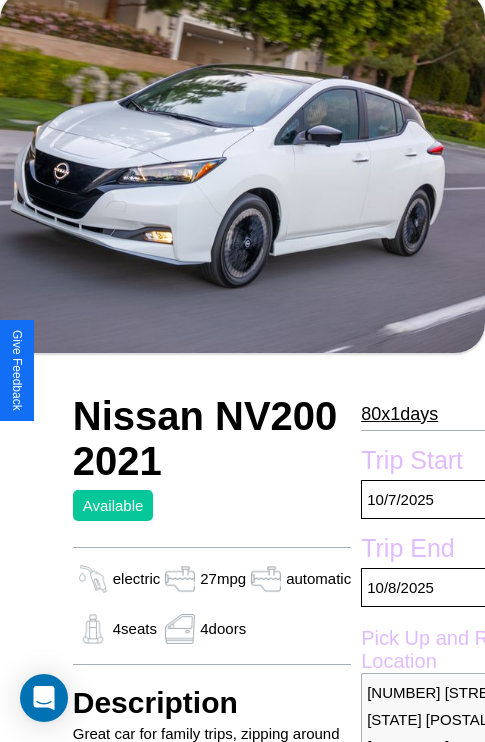 scroll, scrollTop: 134, scrollLeft: 0, axis: vertical 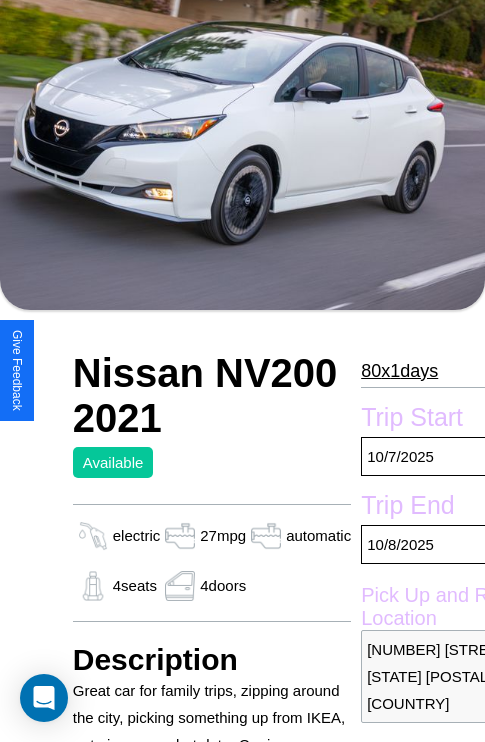 click on "80  x  1  days" at bounding box center (399, 371) 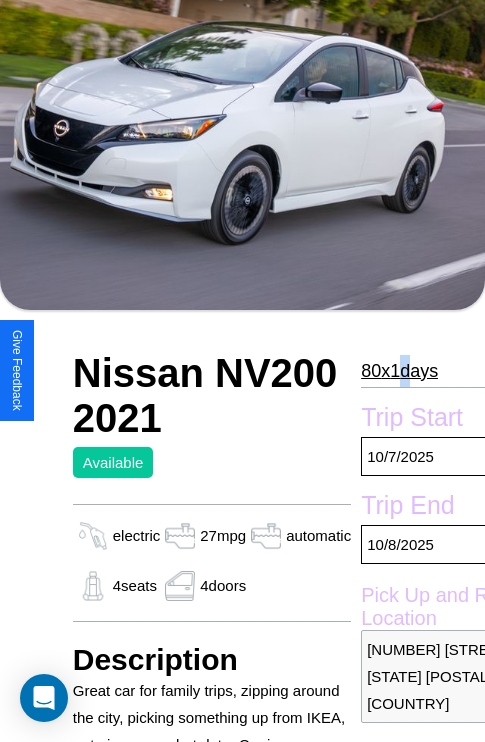 click on "80  x  1  days" at bounding box center (399, 371) 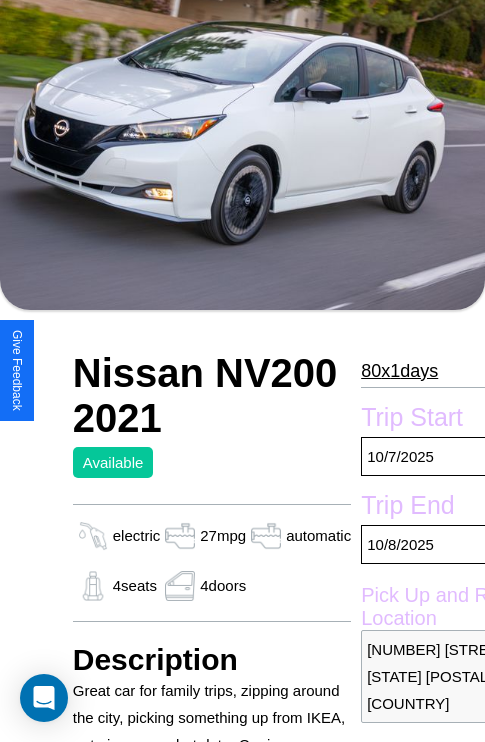 click on "80  x  1  days" at bounding box center (399, 371) 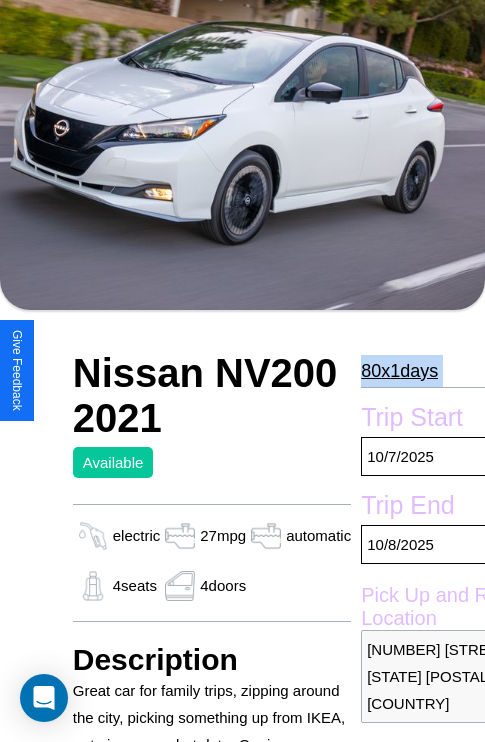 click on "80  x  1  days" at bounding box center (399, 371) 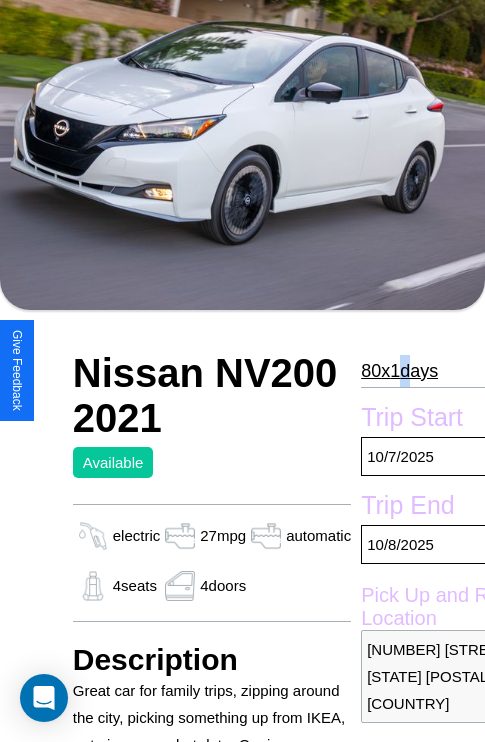 click on "80  x  1  days" at bounding box center [399, 371] 